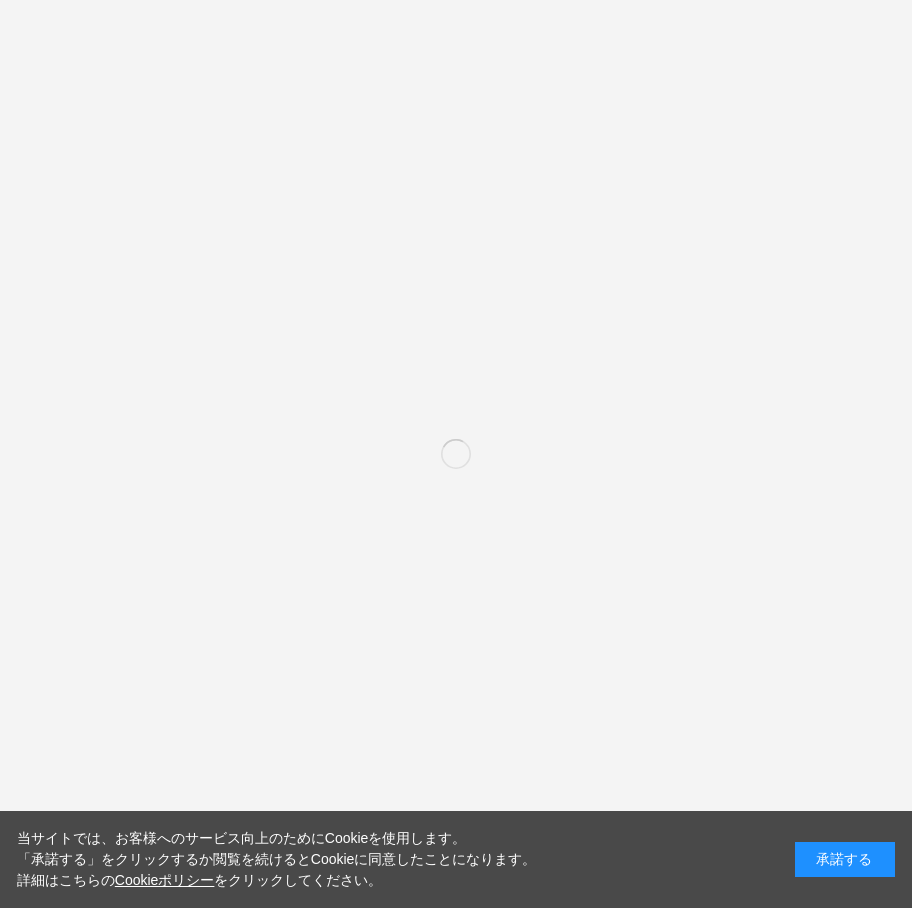scroll, scrollTop: 0, scrollLeft: 0, axis: both 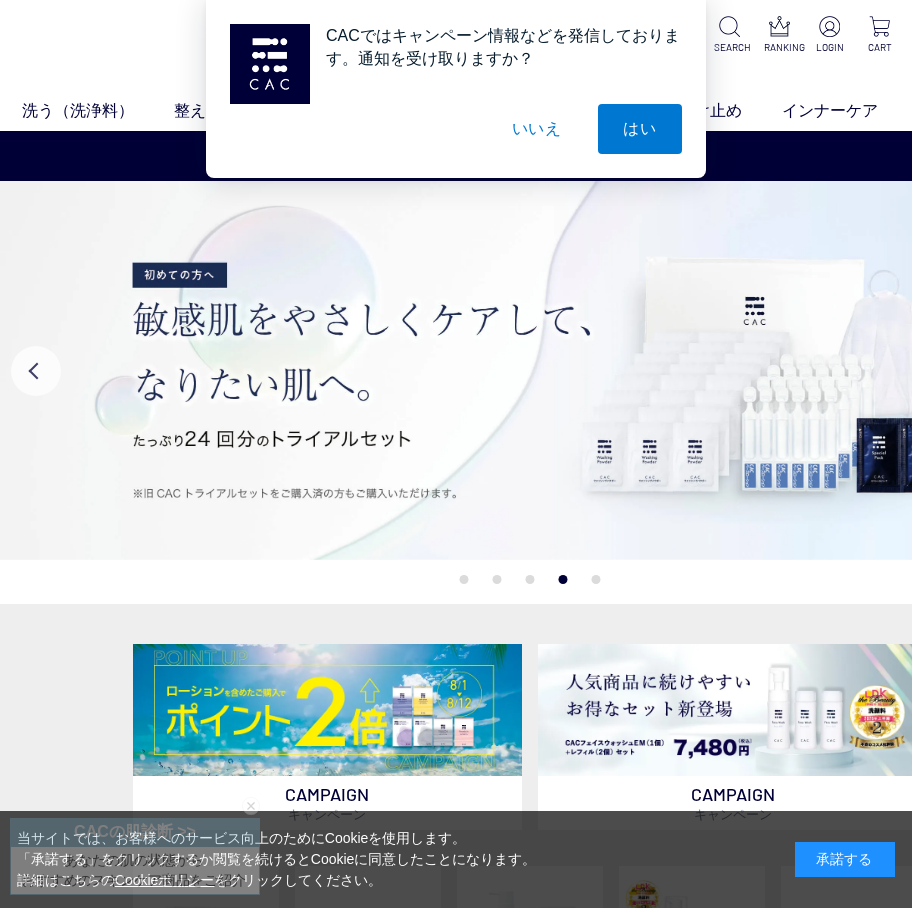 click on "いいえ" at bounding box center (537, 129) 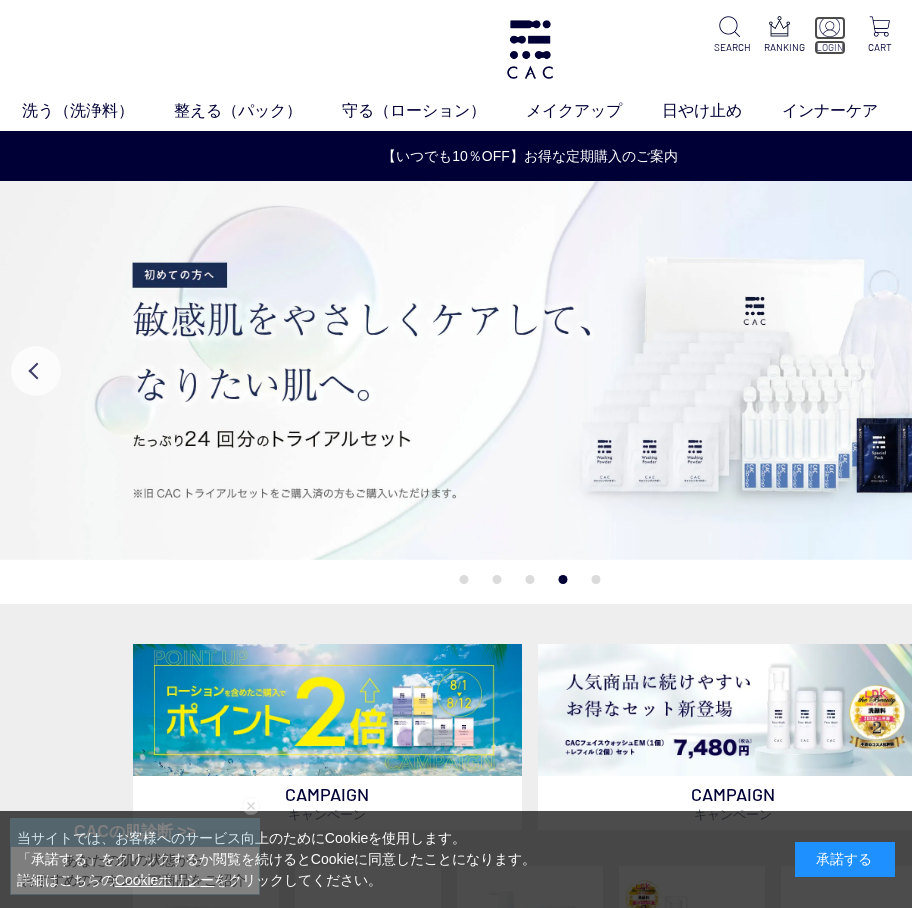 click at bounding box center (829, 26) 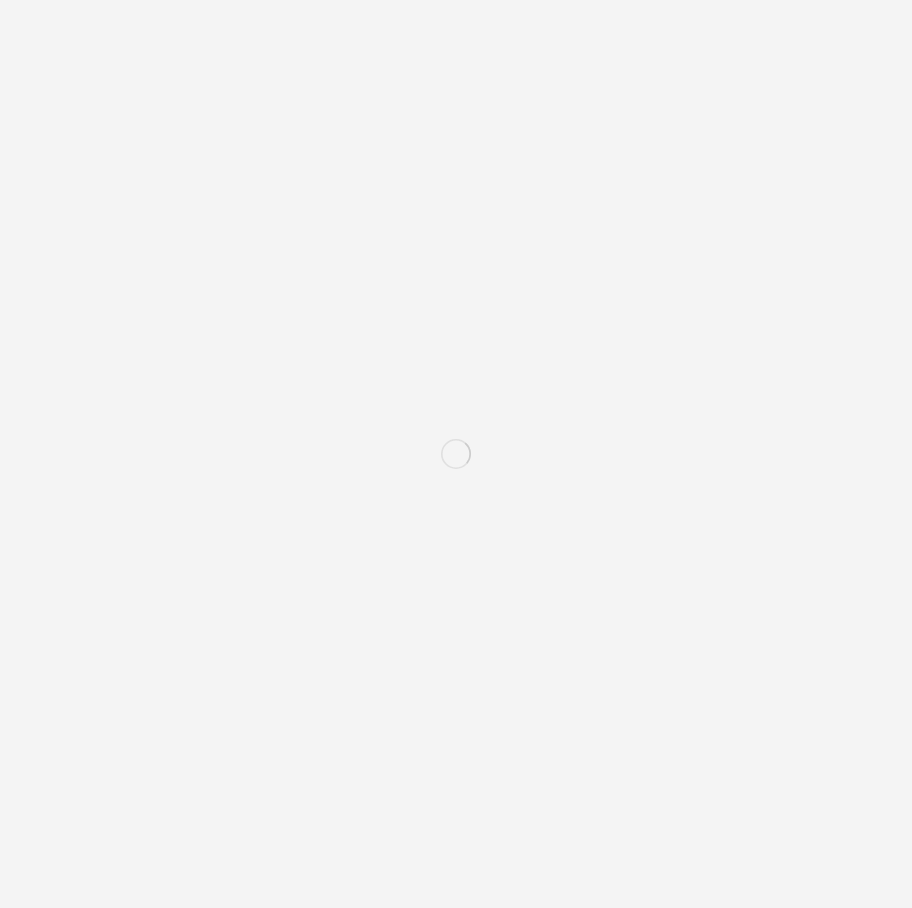 scroll, scrollTop: 0, scrollLeft: 0, axis: both 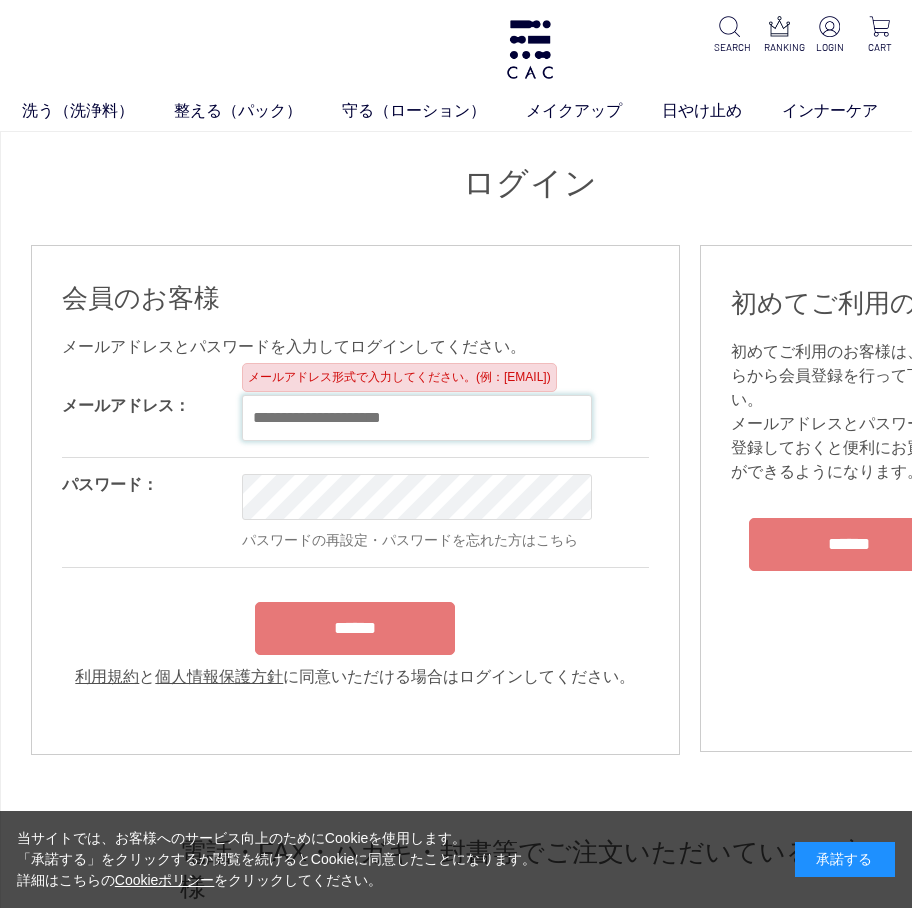 click at bounding box center [417, 418] 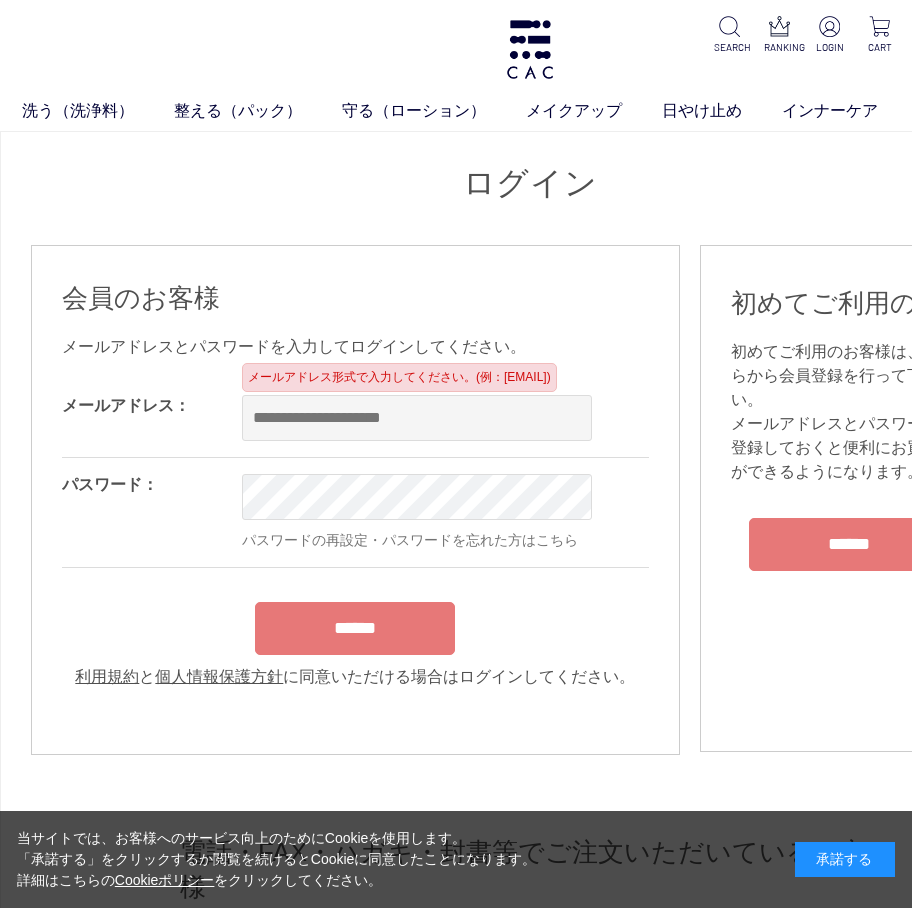 click on "OK" at bounding box center [502, 418] 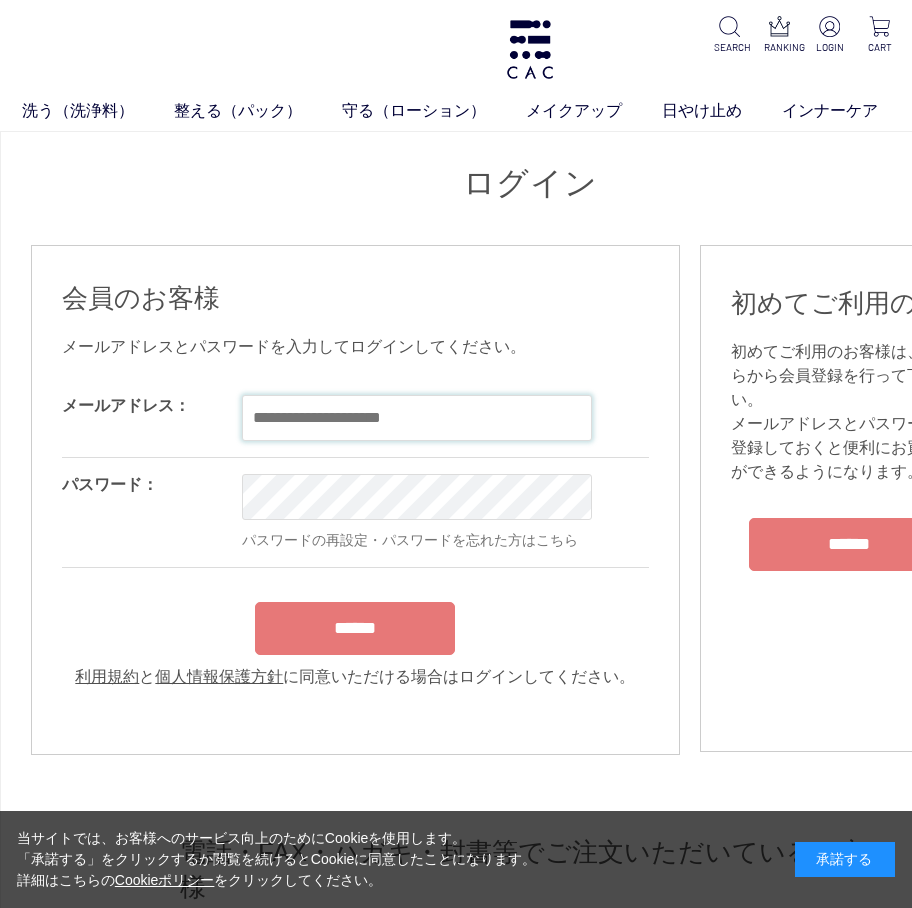click at bounding box center (417, 418) 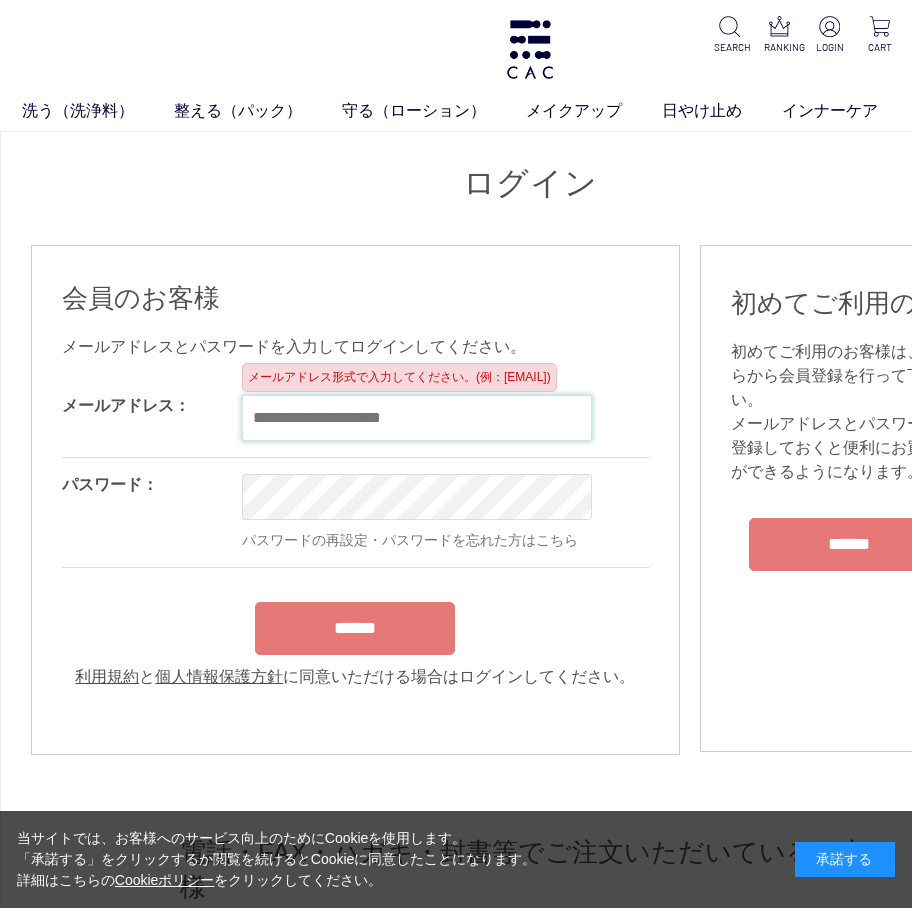 paste on "**********" 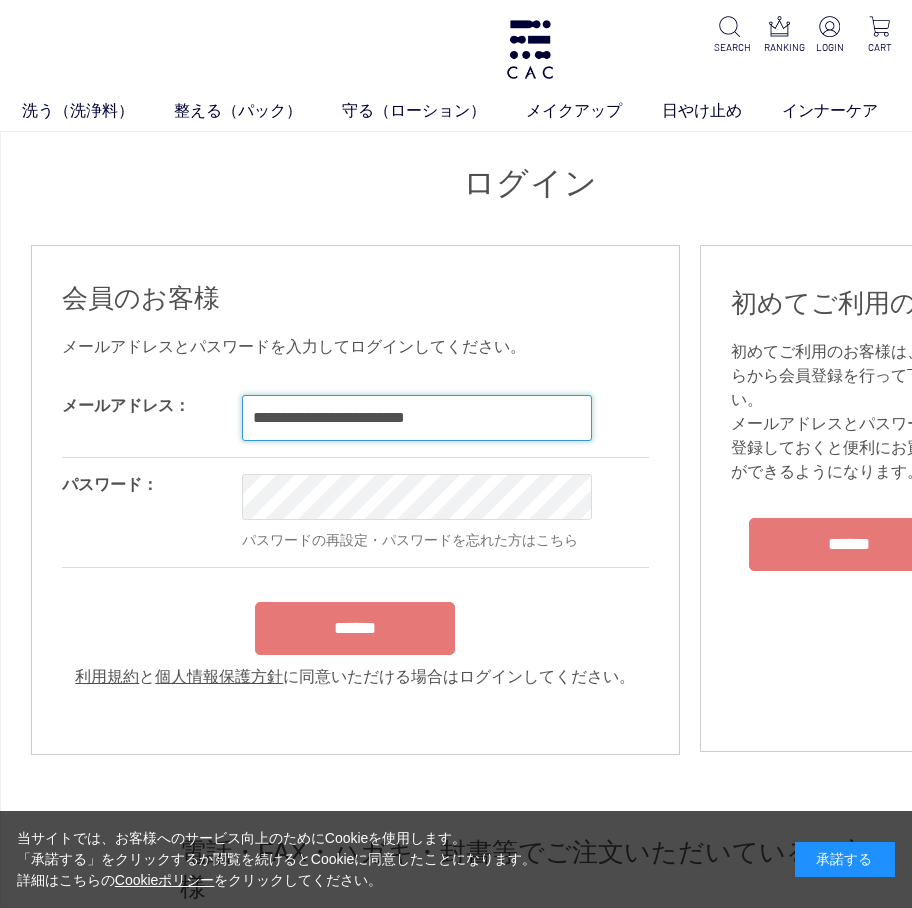 type on "**********" 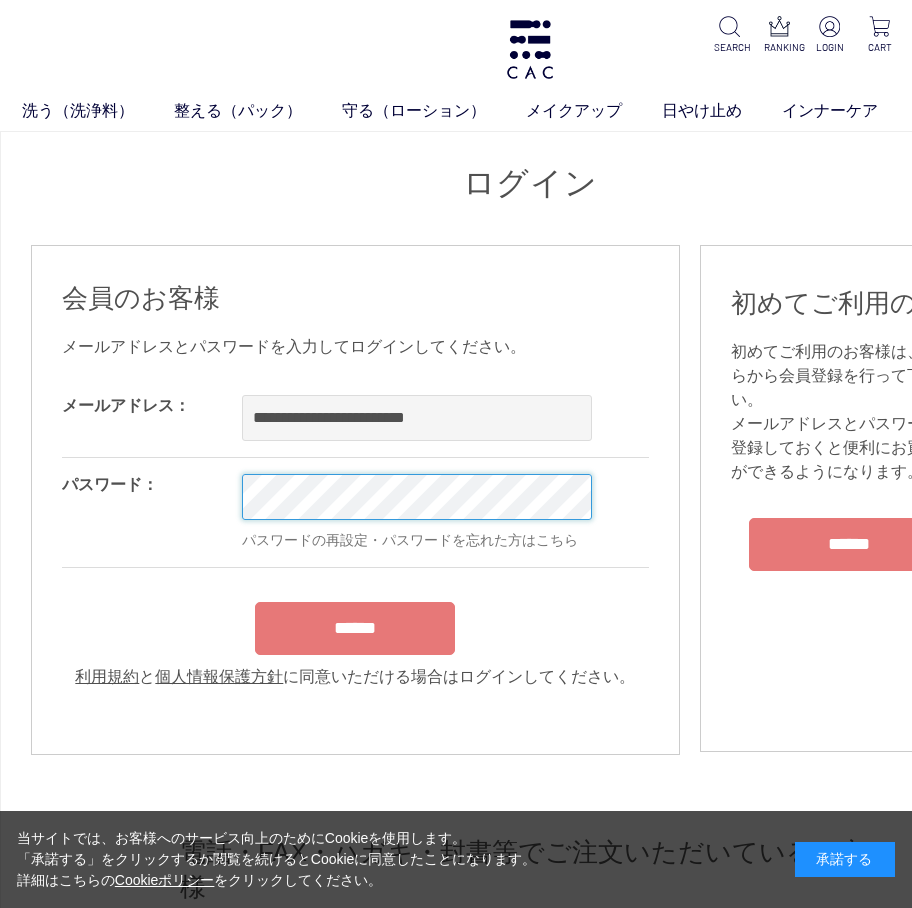 click on "洗う（洗浄料）
液体洗浄料
パウダー洗浄料
泡洗顔料
グッズ
整える（パック）
フェイスパック
ヘアパック
守る（ローション）
保湿化粧水
柔軟化粧水
美容液
ジェル
メイクアップ
ベース
アイ
フェイスカラー
リップ
日やけ止め
インナーケア
クリーナー
SEARCH
RANKING
LOGIN
CART
ログイン
会員のお客様
OK OK" at bounding box center [530, 1713] 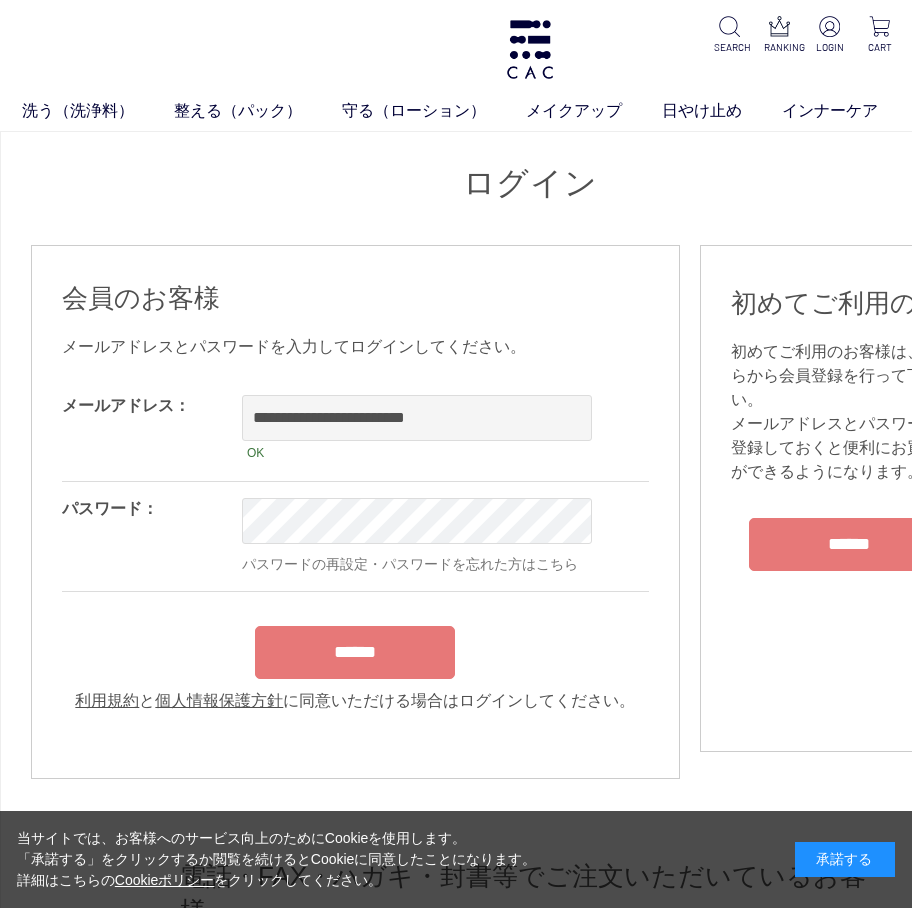 click on "**********" at bounding box center [355, 546] 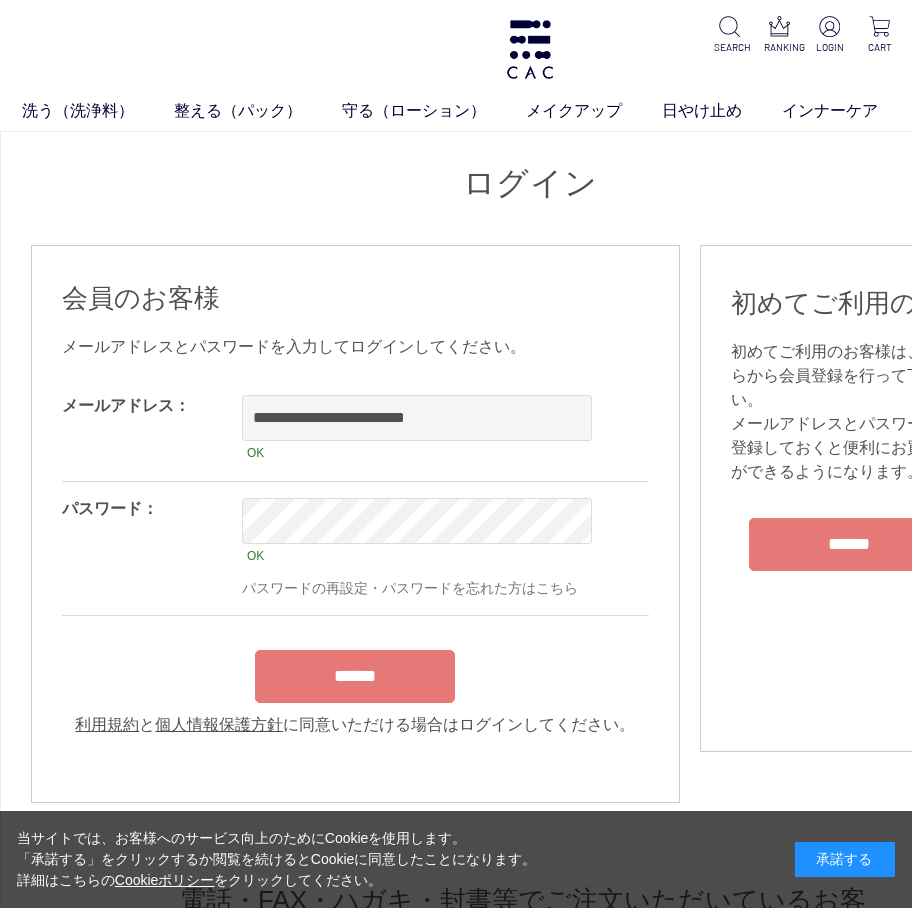 click on "******" at bounding box center (355, 676) 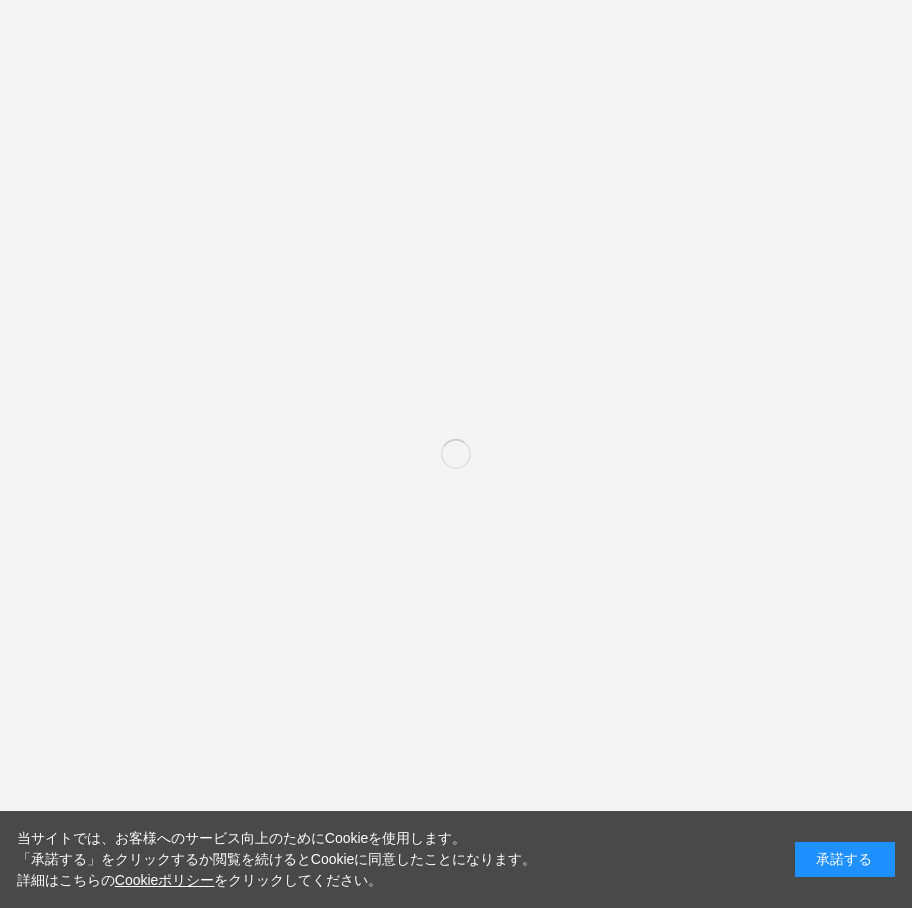 scroll, scrollTop: 0, scrollLeft: 0, axis: both 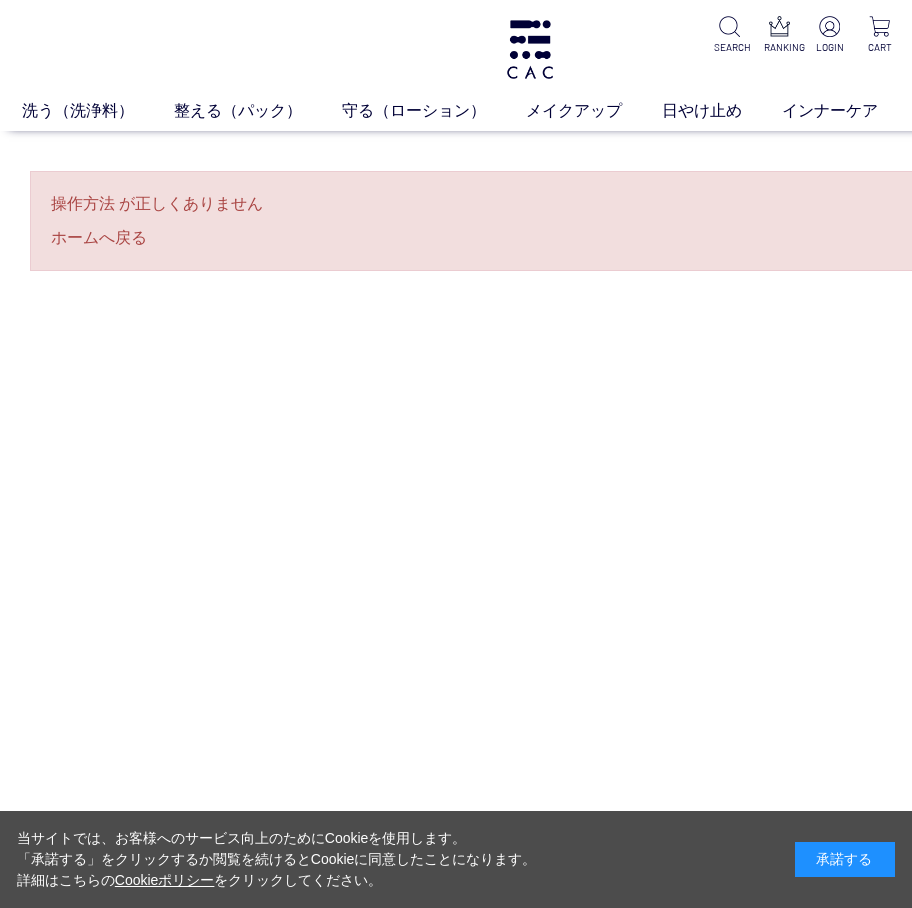 click on "操作方法 が正しくありません
ホームへ戻る" at bounding box center (530, 221) 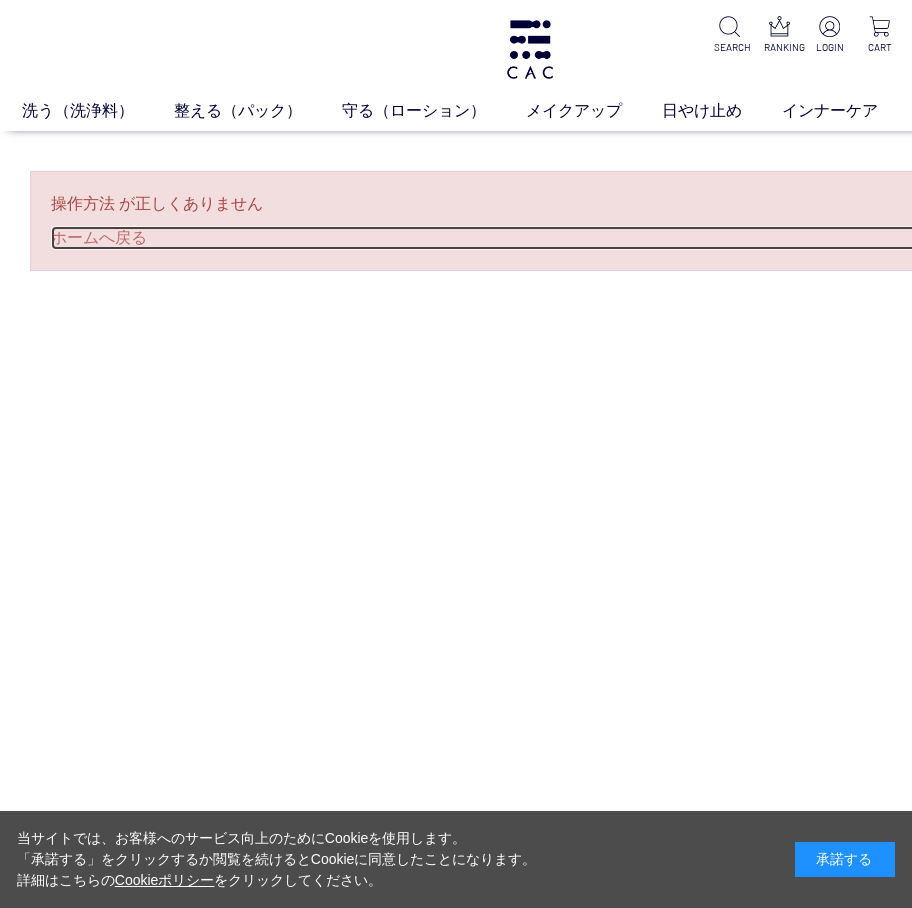 click on "ホームへ戻る" at bounding box center [530, 238] 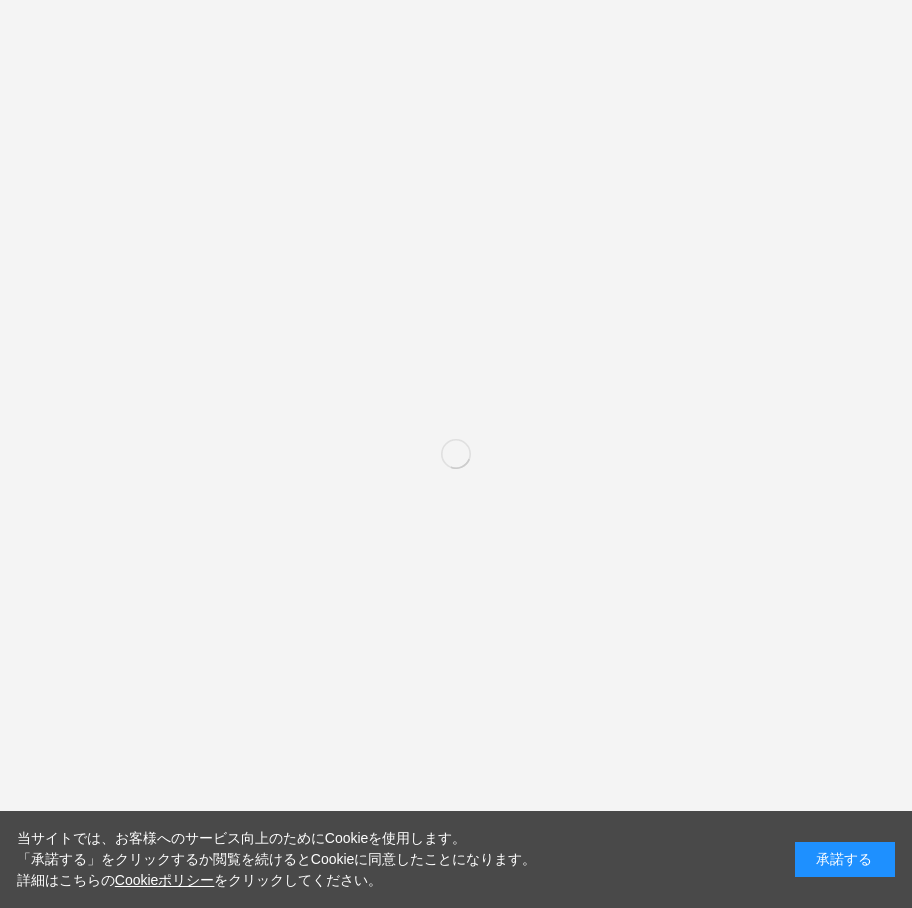 scroll, scrollTop: 0, scrollLeft: 0, axis: both 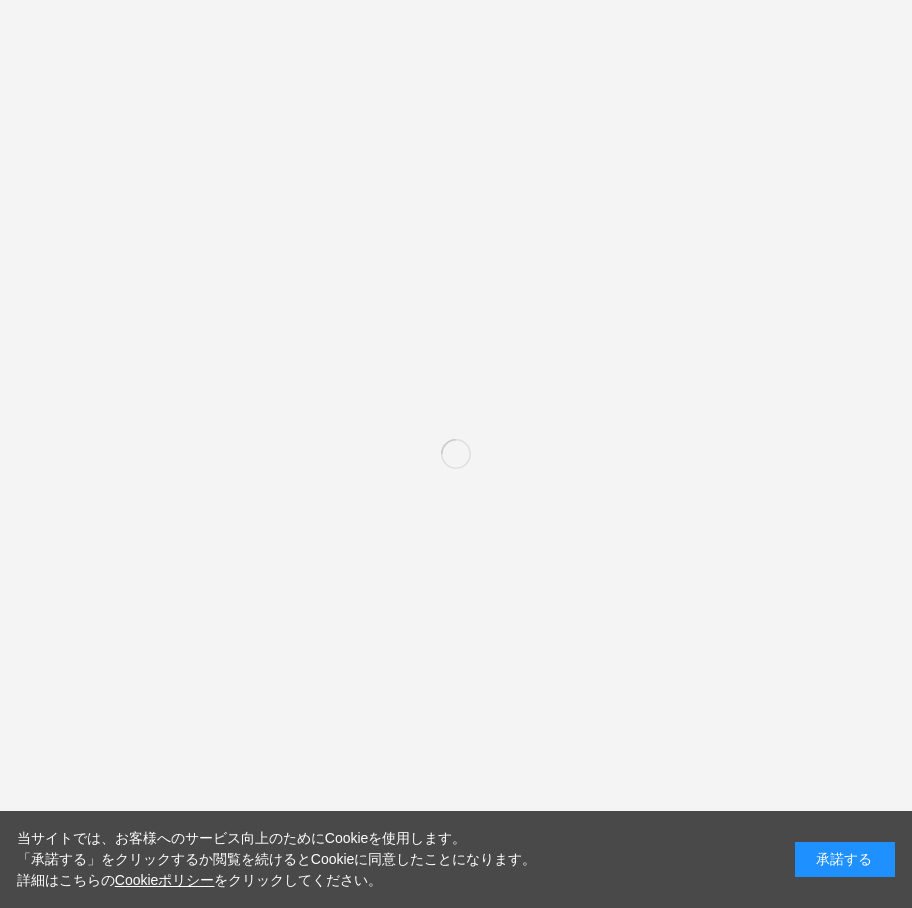 drag, startPoint x: 353, startPoint y: 391, endPoint x: 343, endPoint y: 281, distance: 110.45361 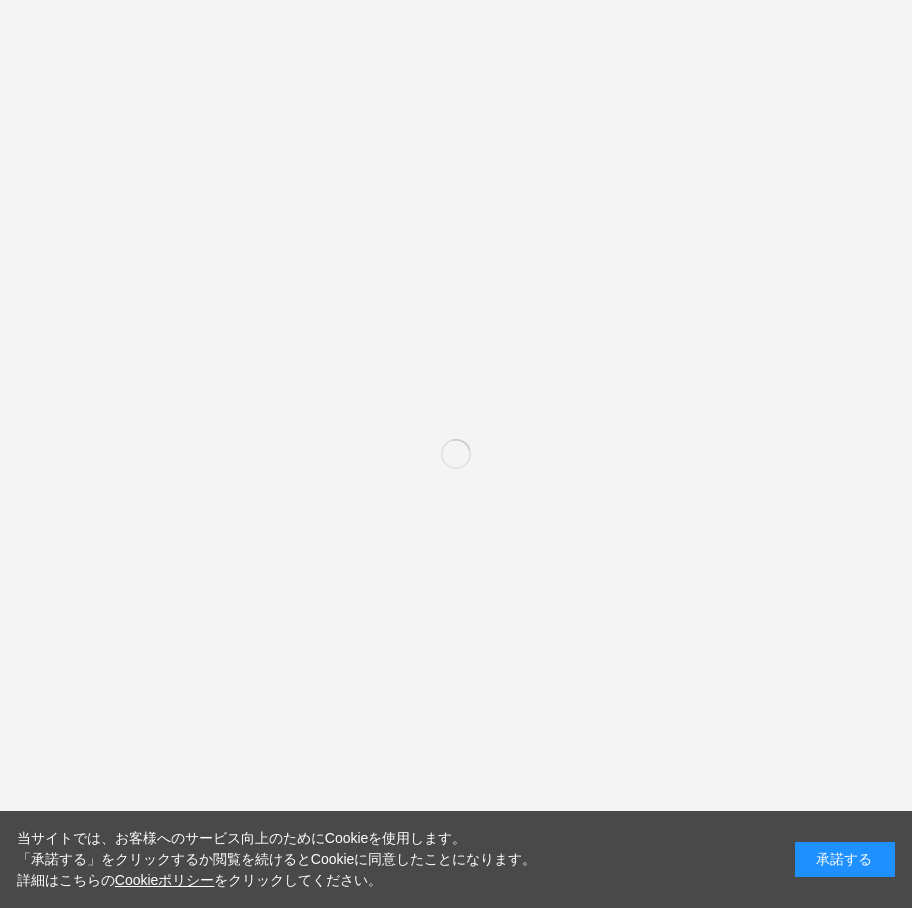 click on "洗う（洗浄料）
液体洗浄料
パウダー洗浄料
泡洗顔料
グッズ
整える（パック）
フェイスパック
ヘアパック
守る（ローション）
保湿化粧水
柔軟化粧水
美容液
ジェル
メイクアップ
ベース
アイ
フェイスカラー
リップ
日やけ止め
インナーケア
クリーナー
SEARCH
RANKING
LOGIN
CART
夏季休業のお知らせ
【いつでも10％OFF】お得な定期購入のご案内" at bounding box center [530, 6287] 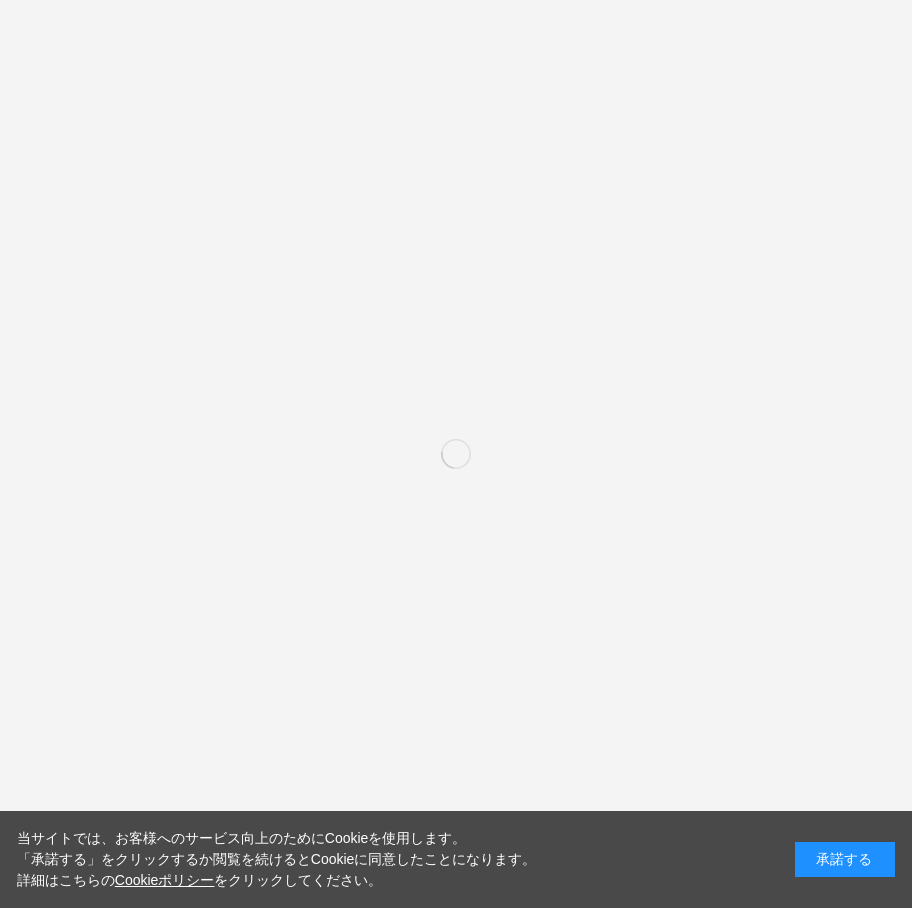 click on "洗う（洗浄料）
液体洗浄料
パウダー洗浄料
泡洗顔料
グッズ
整える（パック）
フェイスパック
ヘアパック
守る（ローション）
保湿化粧水
柔軟化粧水
美容液
ジェル
メイクアップ
ベース
アイ
フェイスカラー
リップ
日やけ止め
インナーケア
クリーナー
SEARCH
RANKING
LOGIN
CART
【いつでも10％OFF】お得な定期購入のご案内 夏季休業のお知らせ 夏季休業のお知らせ" at bounding box center [530, 4455] 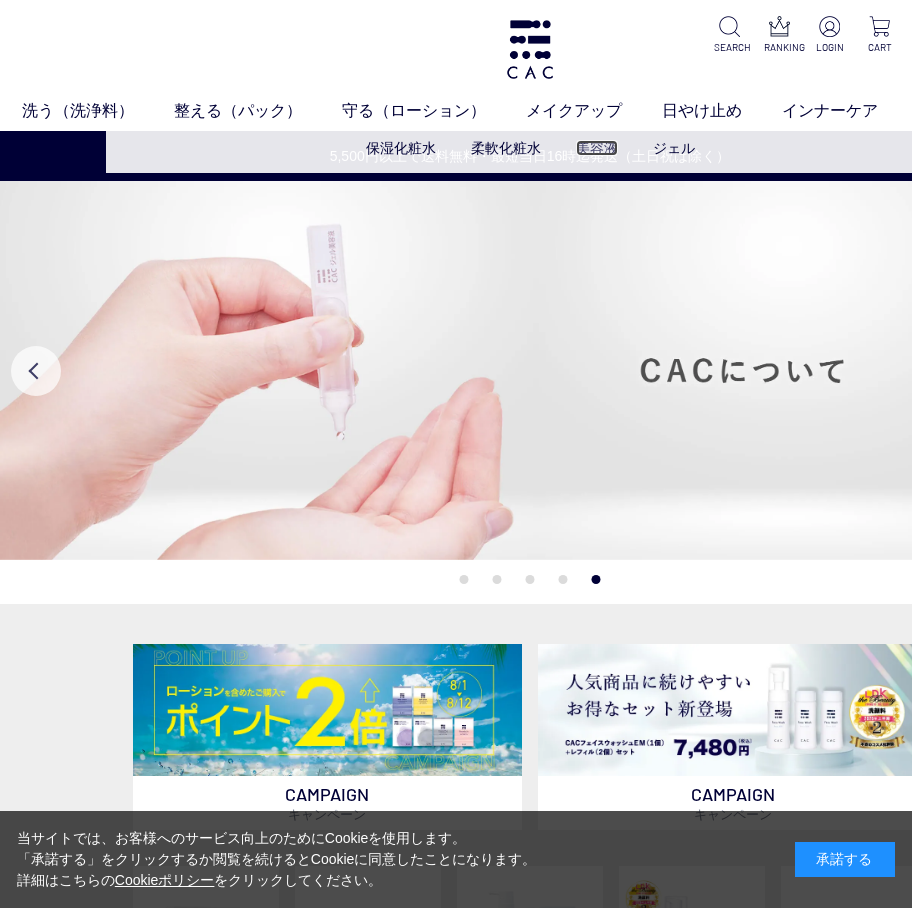 click on "美容液" at bounding box center [597, 148] 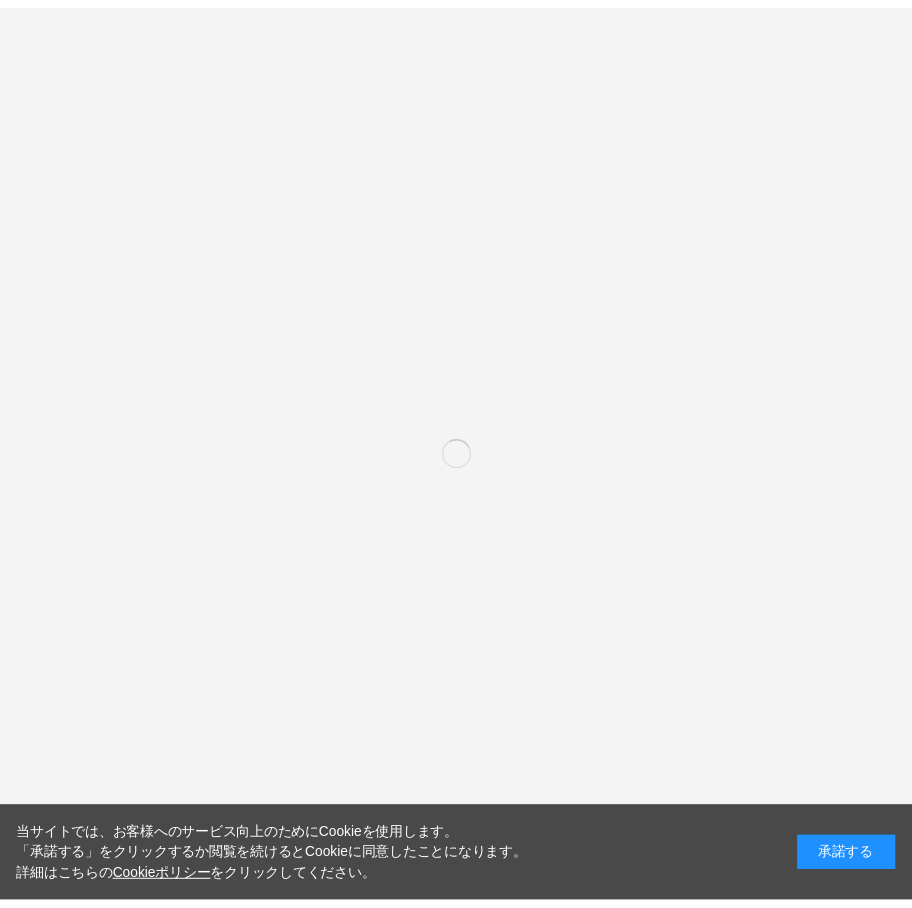 scroll, scrollTop: 0, scrollLeft: 0, axis: both 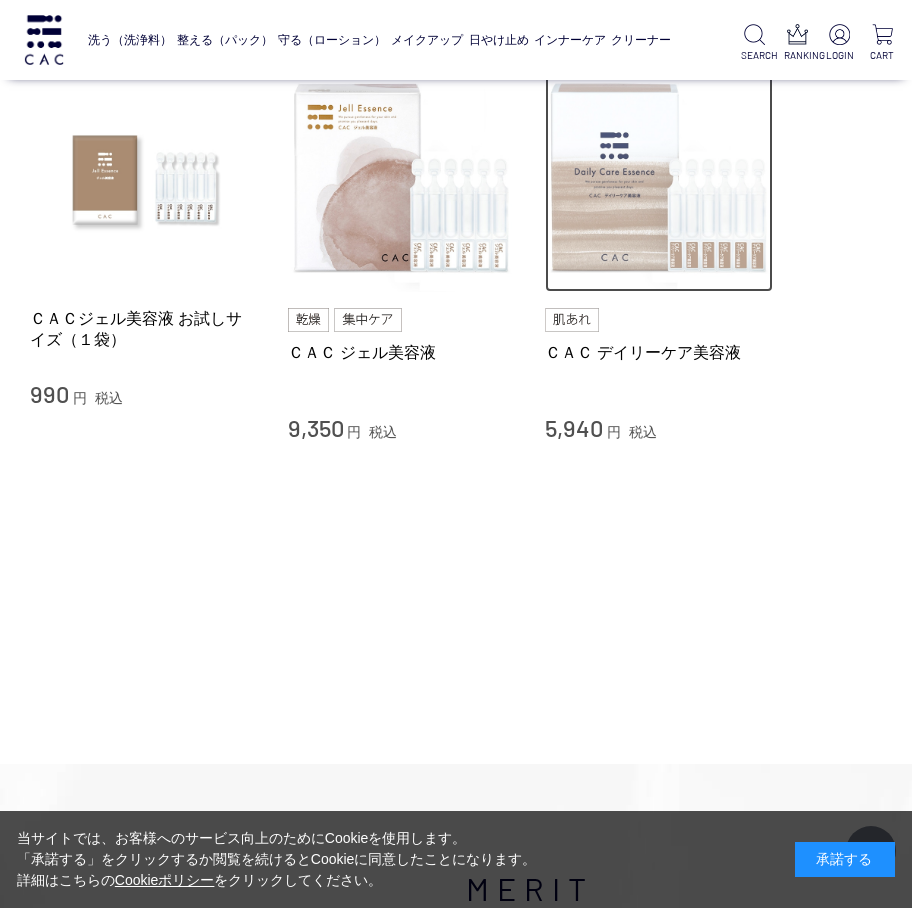 click at bounding box center (659, 179) 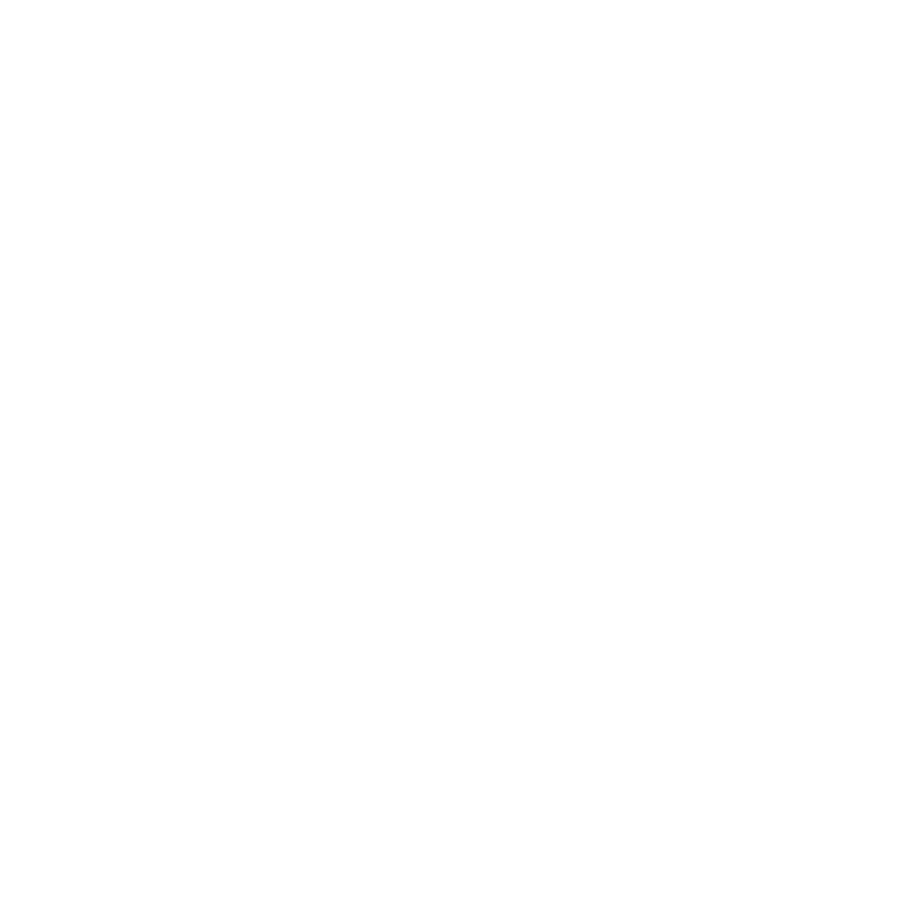 scroll, scrollTop: 0, scrollLeft: 0, axis: both 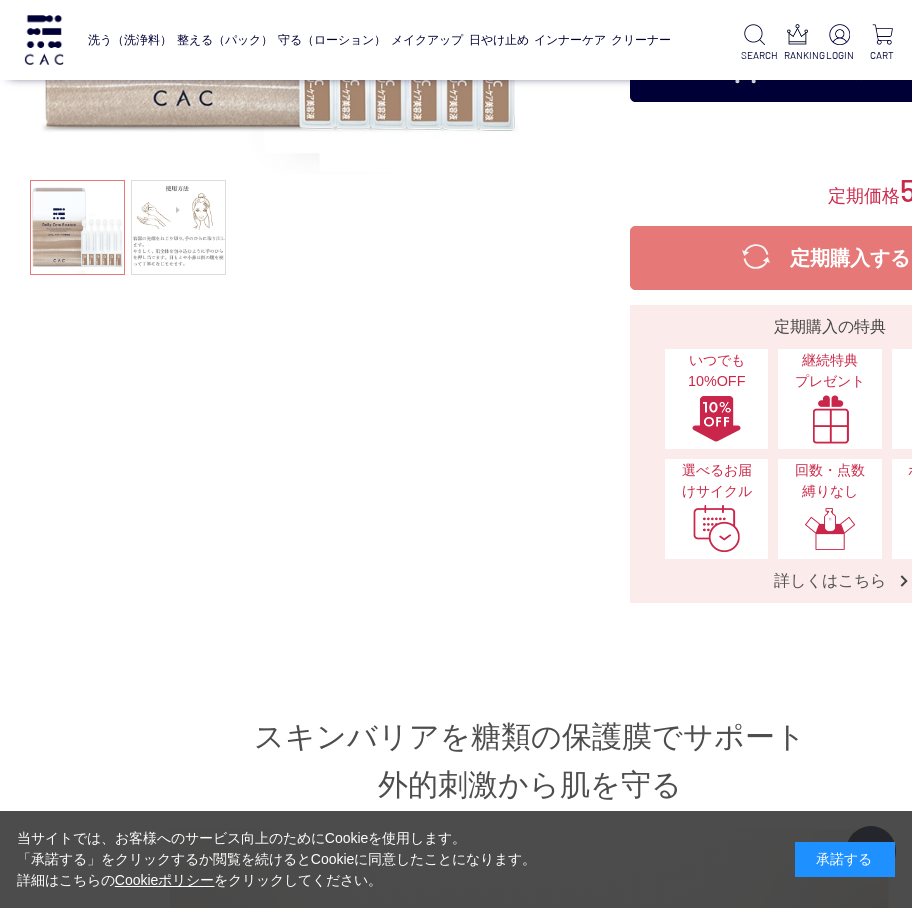 click on "カートに入れる" at bounding box center (830, 70) 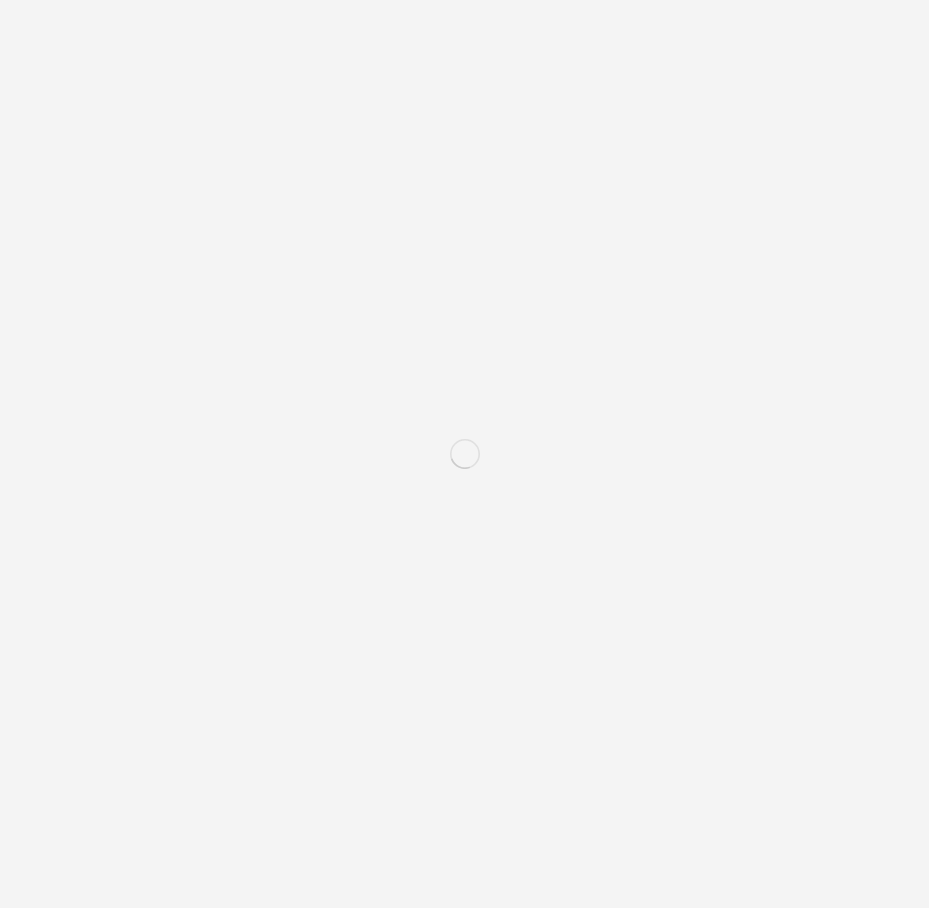 scroll, scrollTop: 0, scrollLeft: 0, axis: both 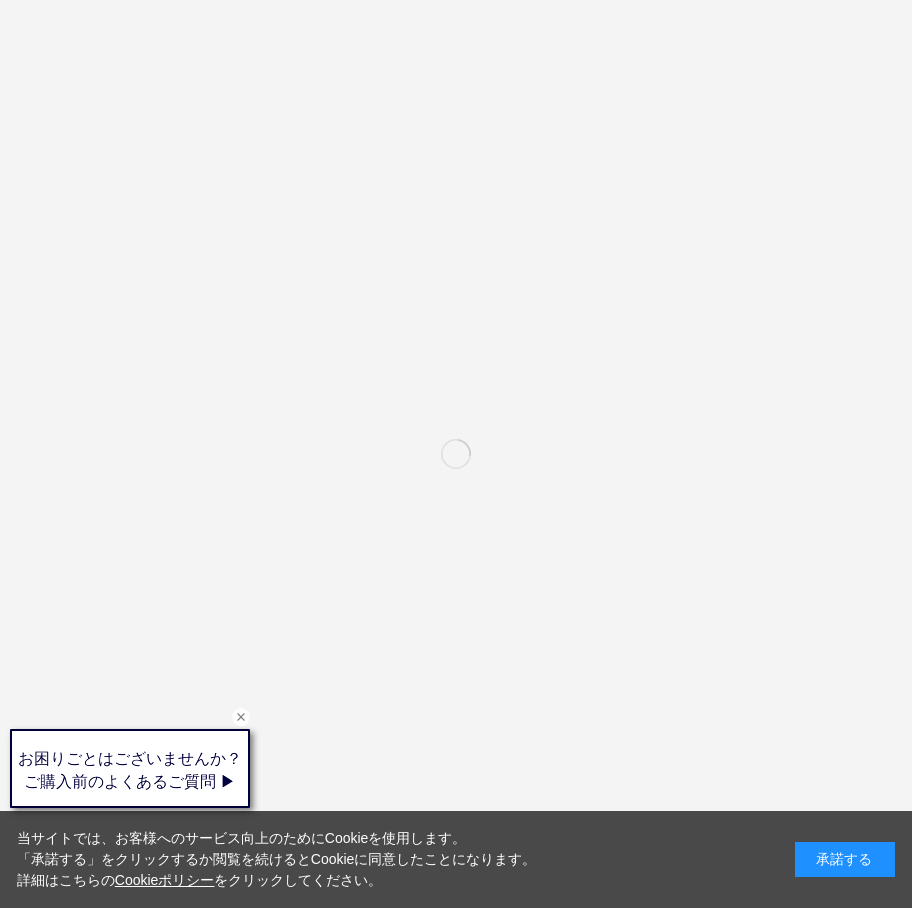 click at bounding box center (241, 717) 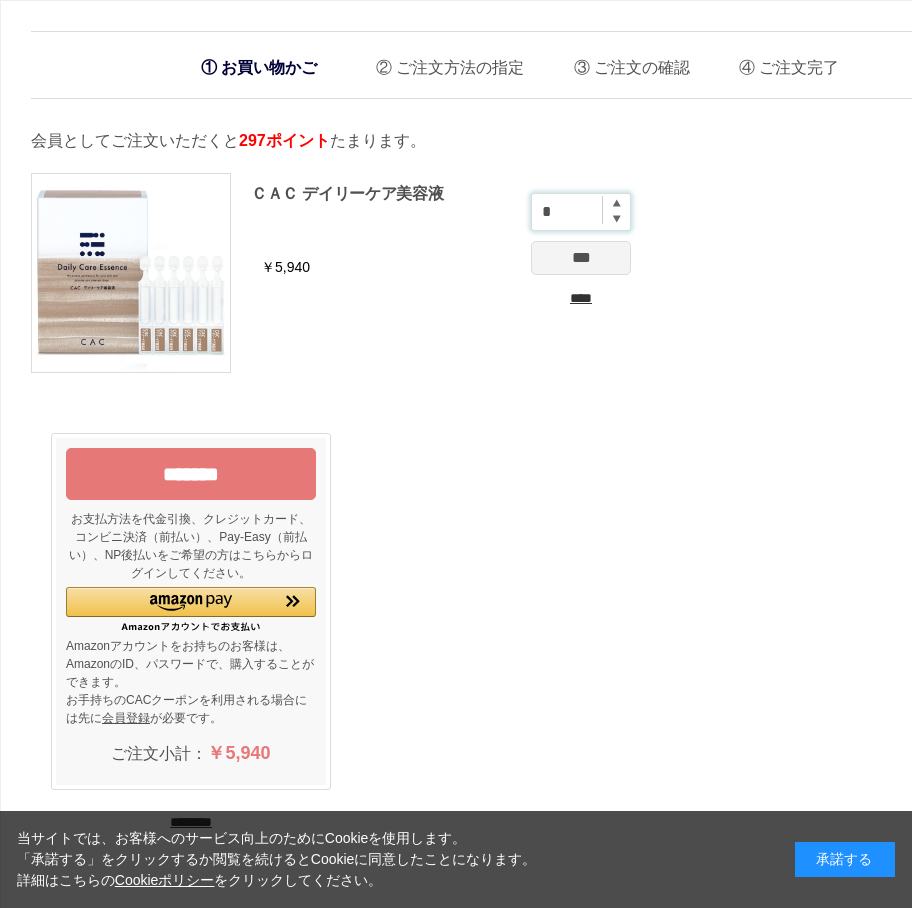 click on "*" at bounding box center [581, 212] 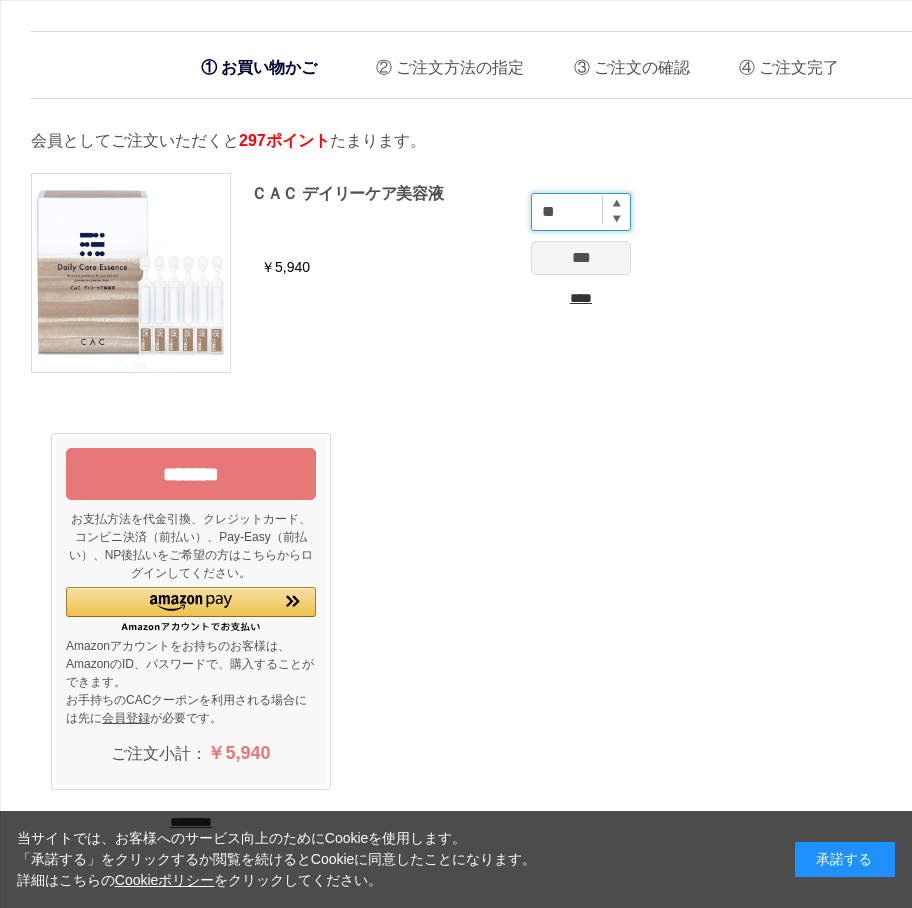type on "**" 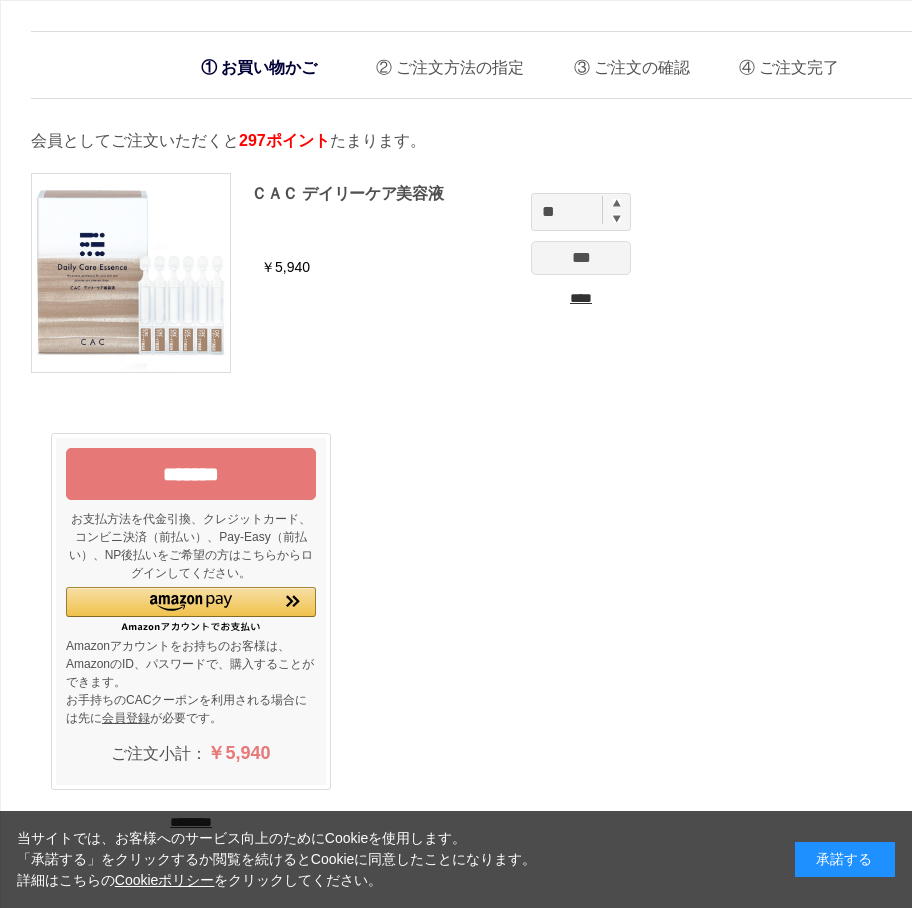 click on "***" at bounding box center (581, 258) 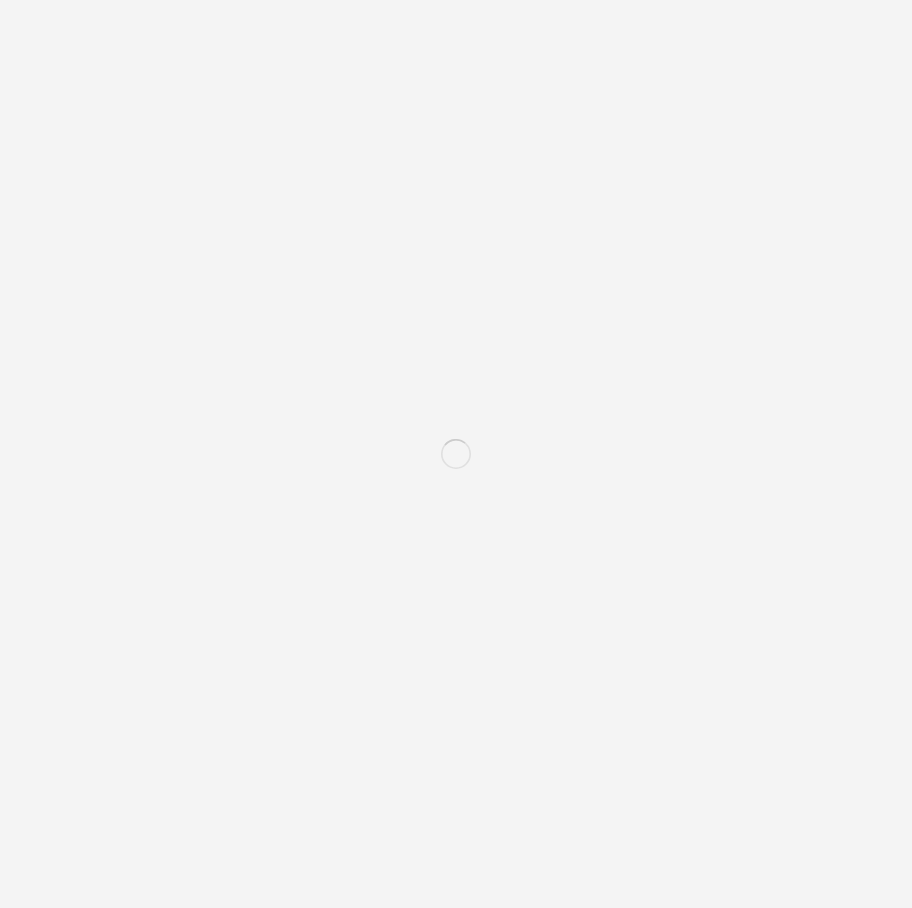 scroll, scrollTop: 0, scrollLeft: 0, axis: both 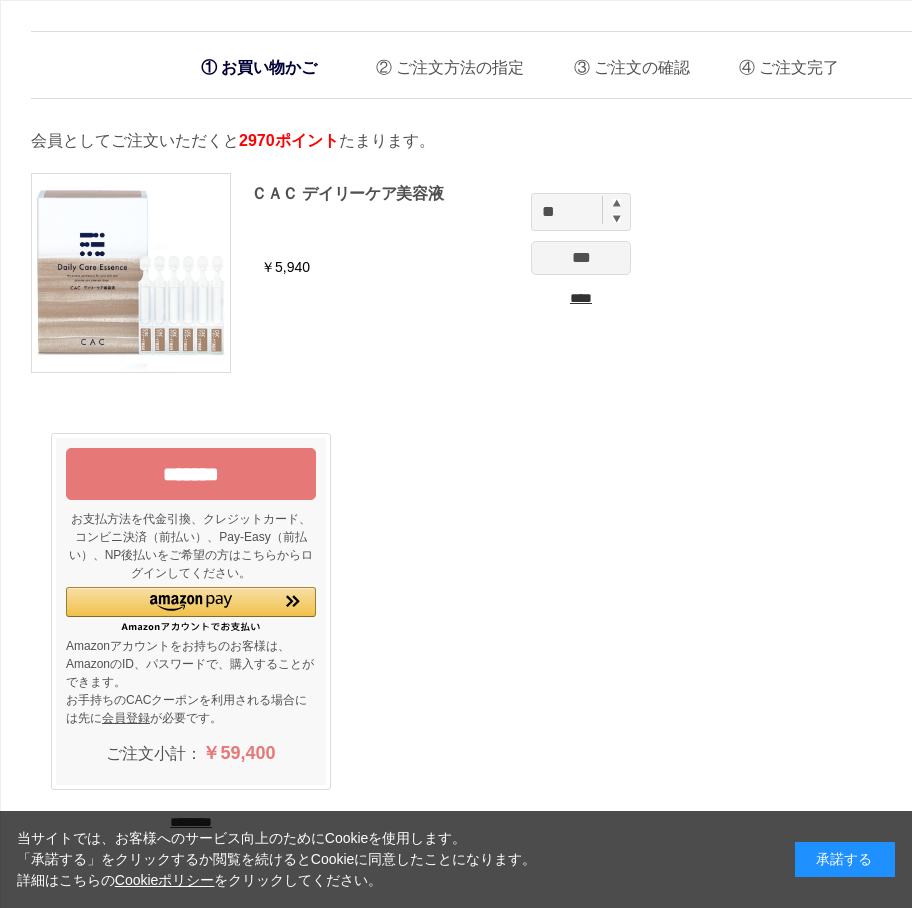 click on "*******" at bounding box center (191, 474) 